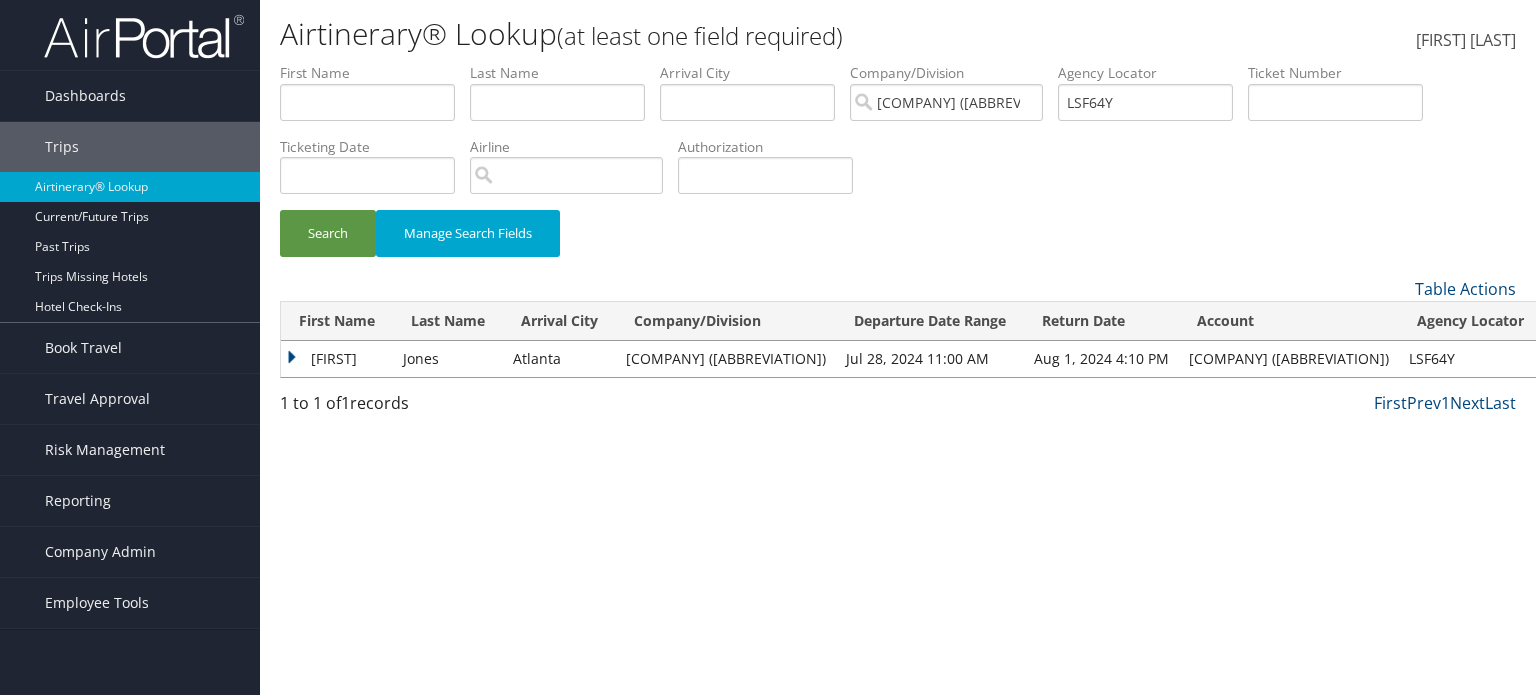 scroll, scrollTop: 0, scrollLeft: 0, axis: both 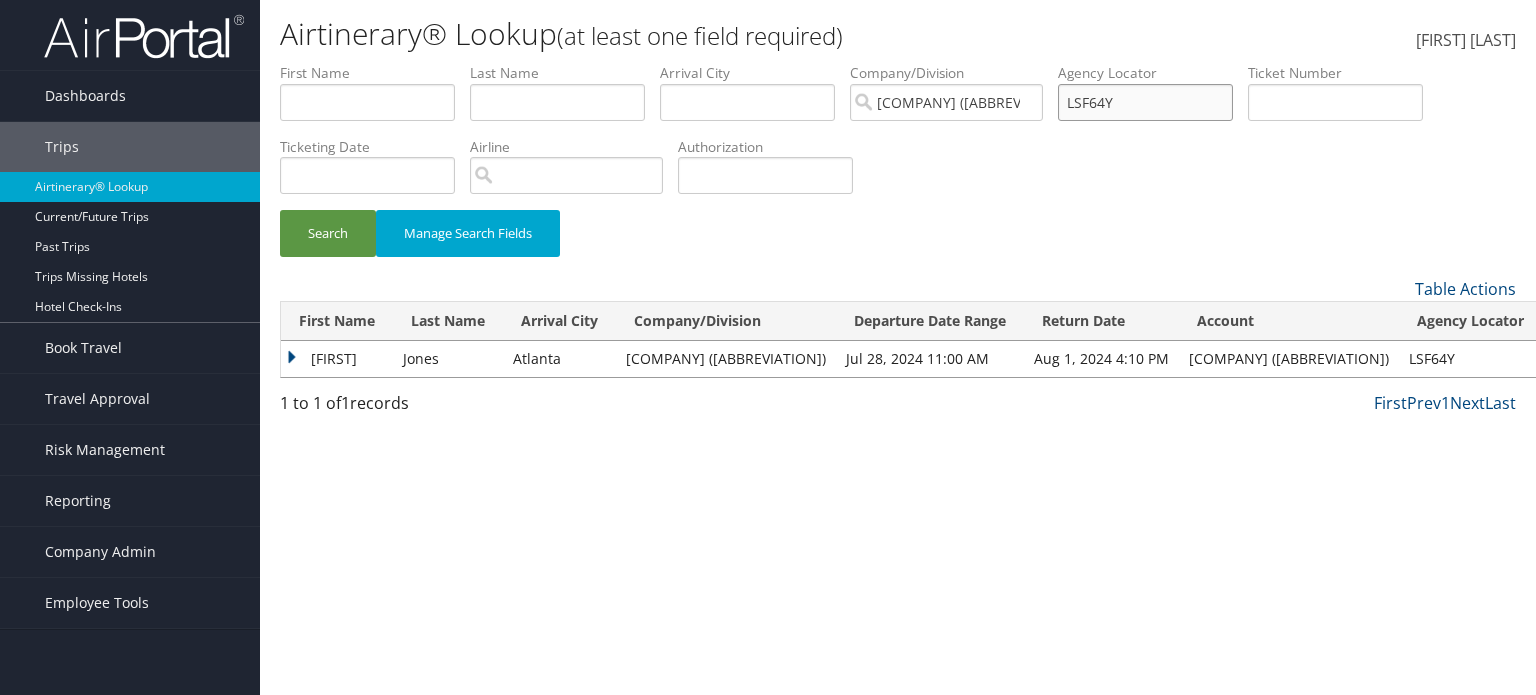 drag, startPoint x: 1142, startPoint y: 99, endPoint x: 1126, endPoint y: 95, distance: 16.492422 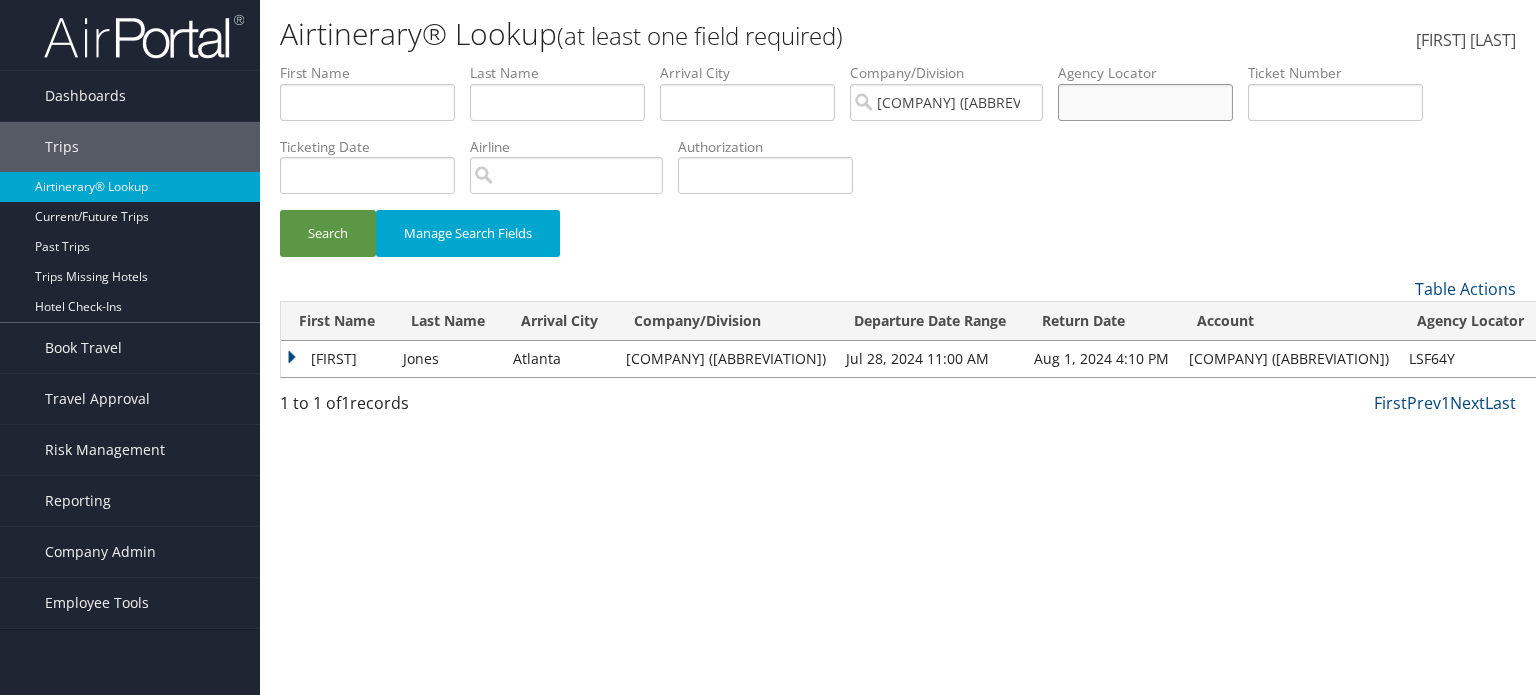 paste on "Hello,  Hope all is well  We are currently reconciling all past receipts for the university, and need your assistance.   Would you happen to have the following receipt for $270.91 below?     Also, feel free to let me know if you have any questions. Thank you.   Best Regards, Tony Dosunmu Accountant" 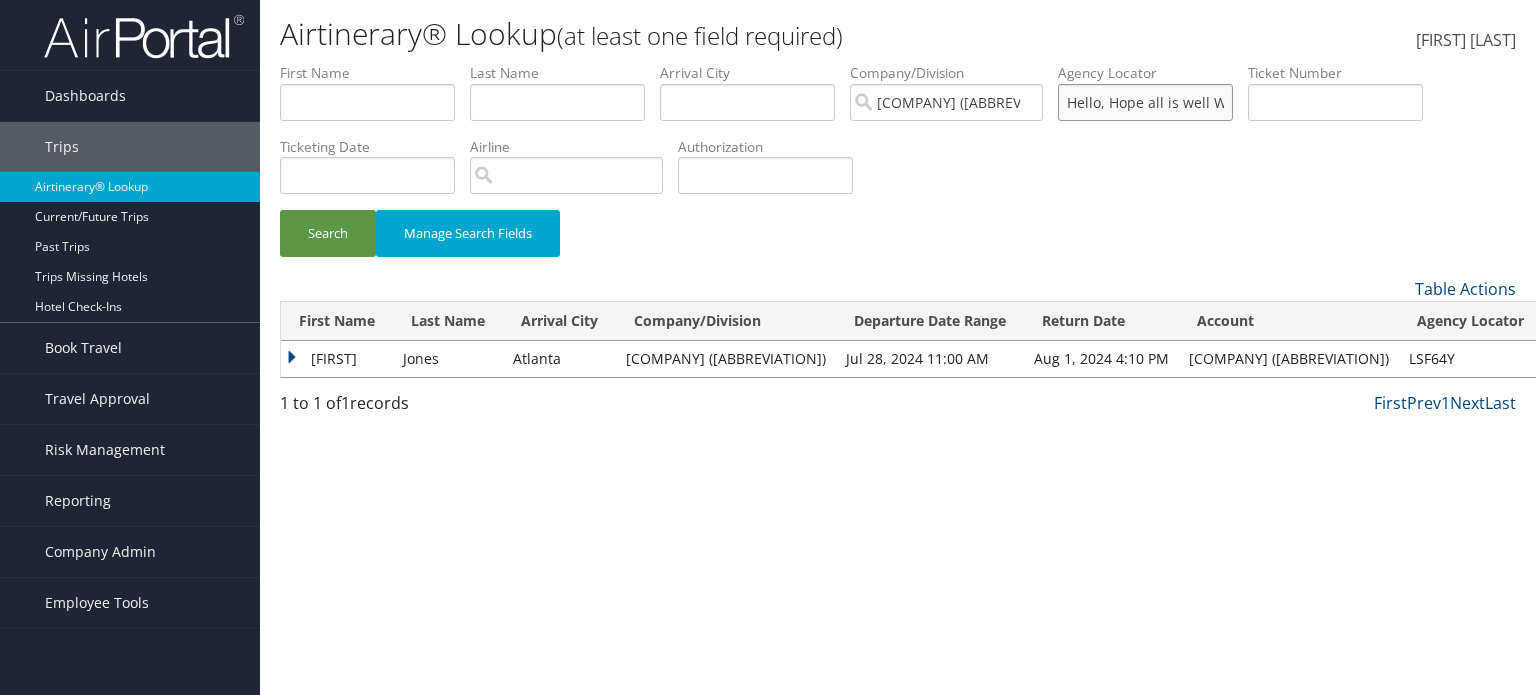 scroll, scrollTop: 0, scrollLeft: 1752, axis: horizontal 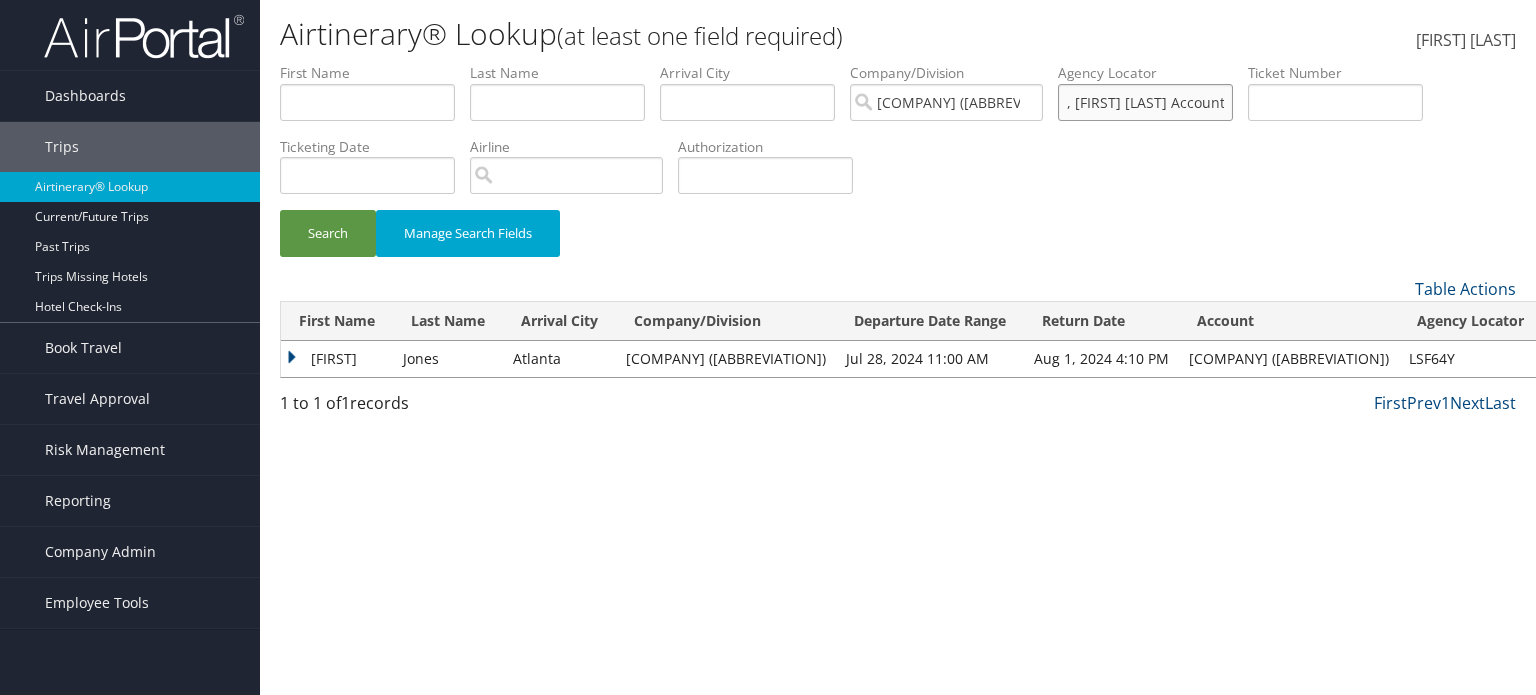 click on "Hello,  Hope all is well  We are currently reconciling all past receipts for the university, and need your assistance.   Would you happen to have the following receipt for $270.91 below?     Also, feel free to let me know if you have any questions. Thank you.   Best Regards, Tony Dosunmu Accountant" at bounding box center (367, 102) 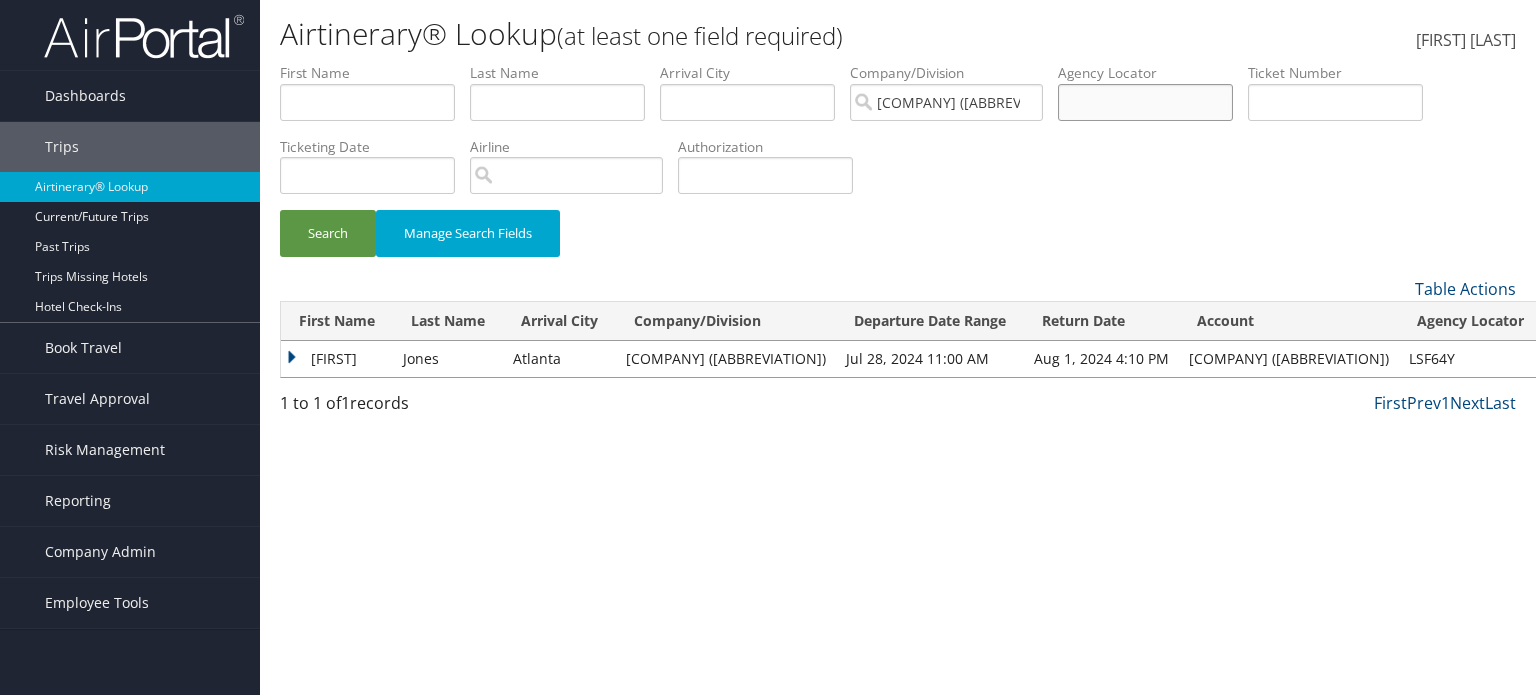 scroll, scrollTop: 0, scrollLeft: 0, axis: both 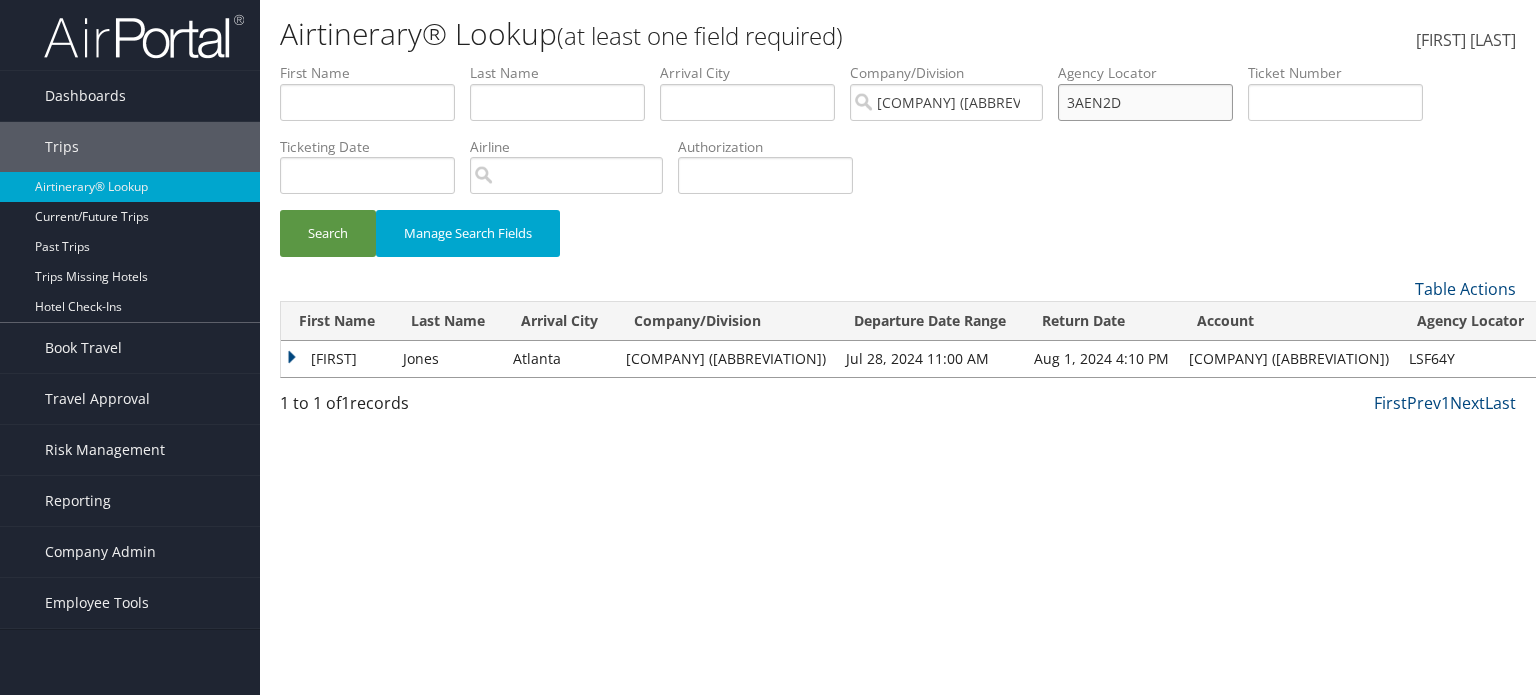 click on "Search" at bounding box center (328, 233) 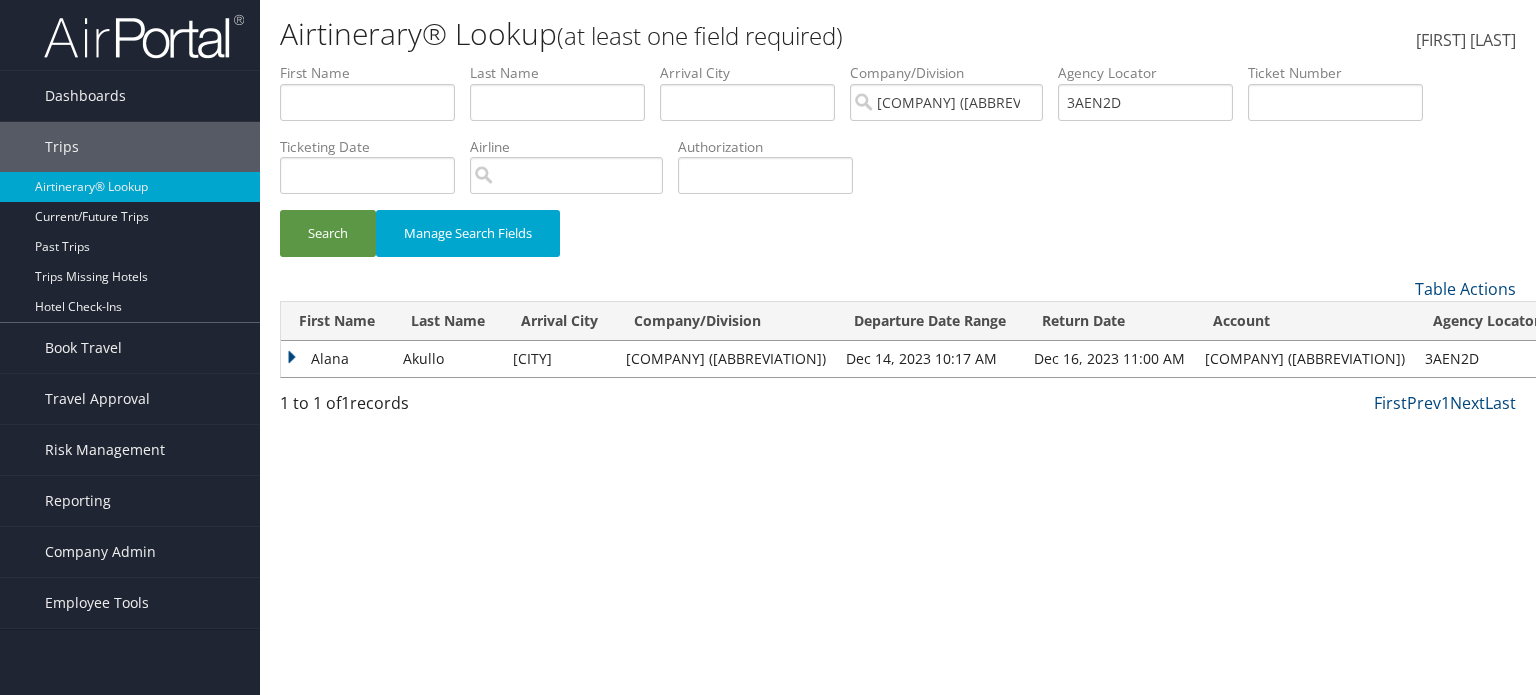 click on "Alana" at bounding box center (337, 359) 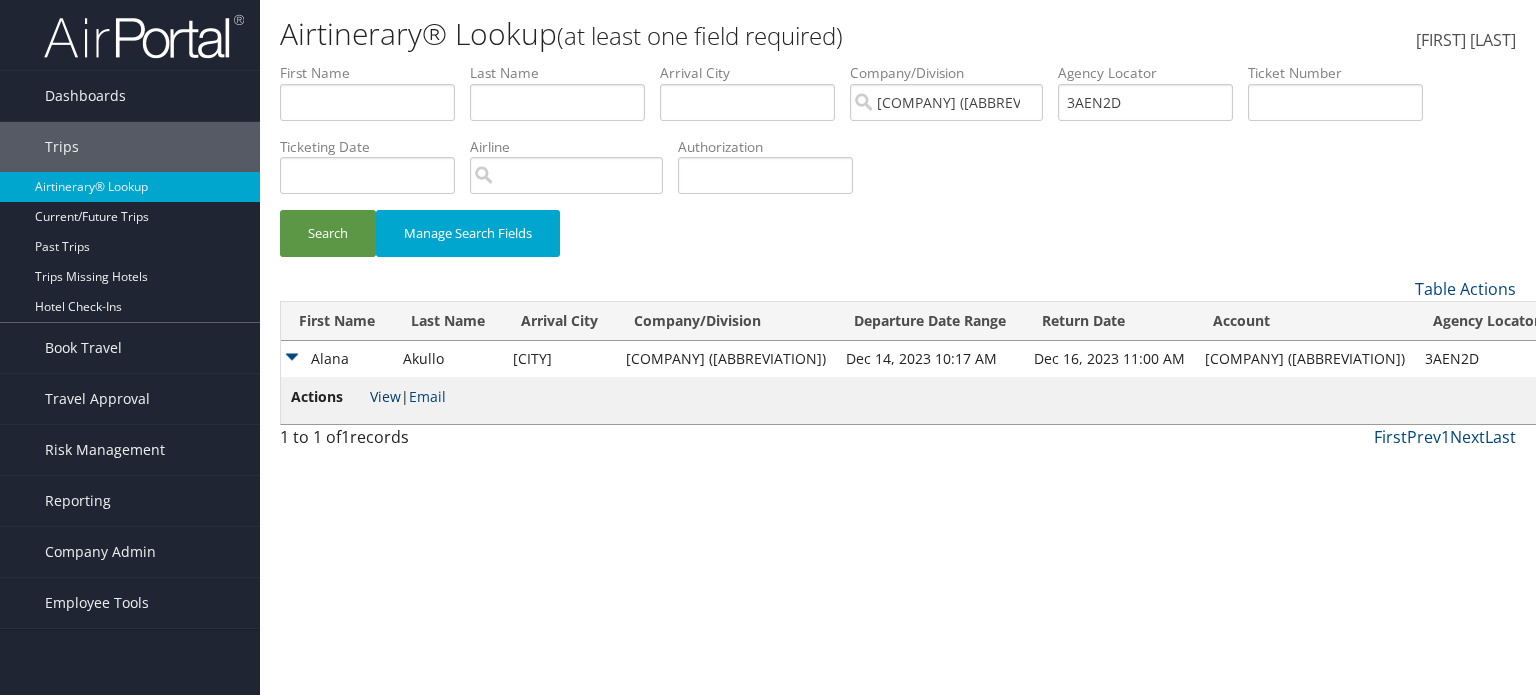 click on "View" at bounding box center [385, 396] 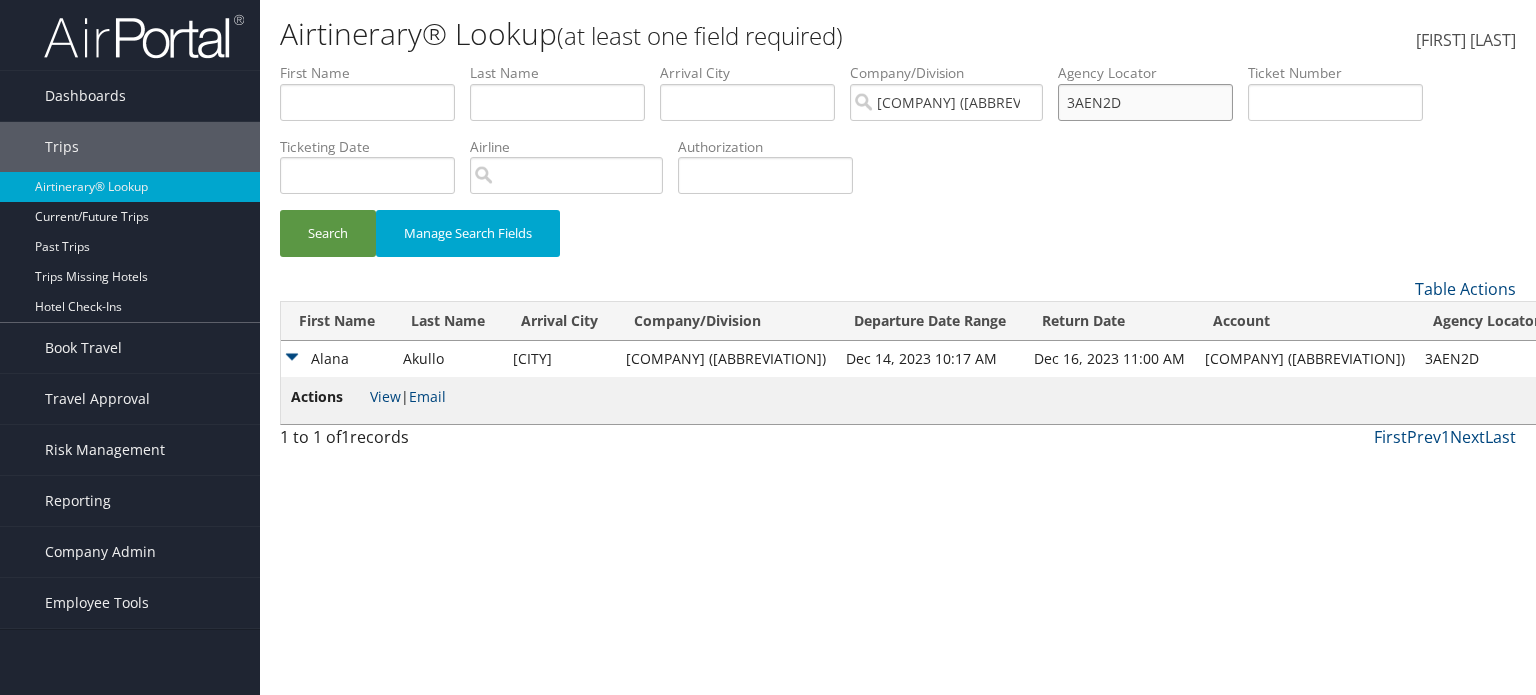 click on "[BOOKING_CODE]" at bounding box center [367, 102] 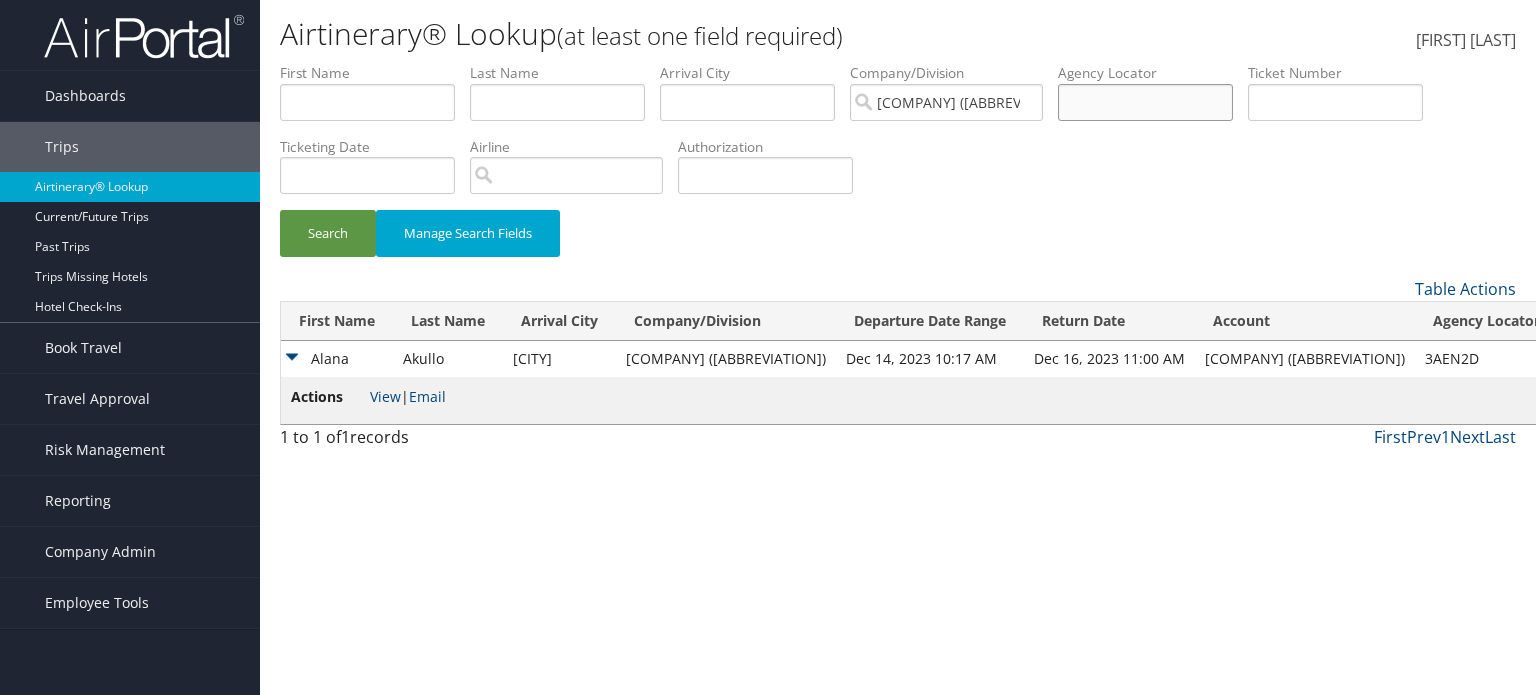 paste on "NAEMD9" 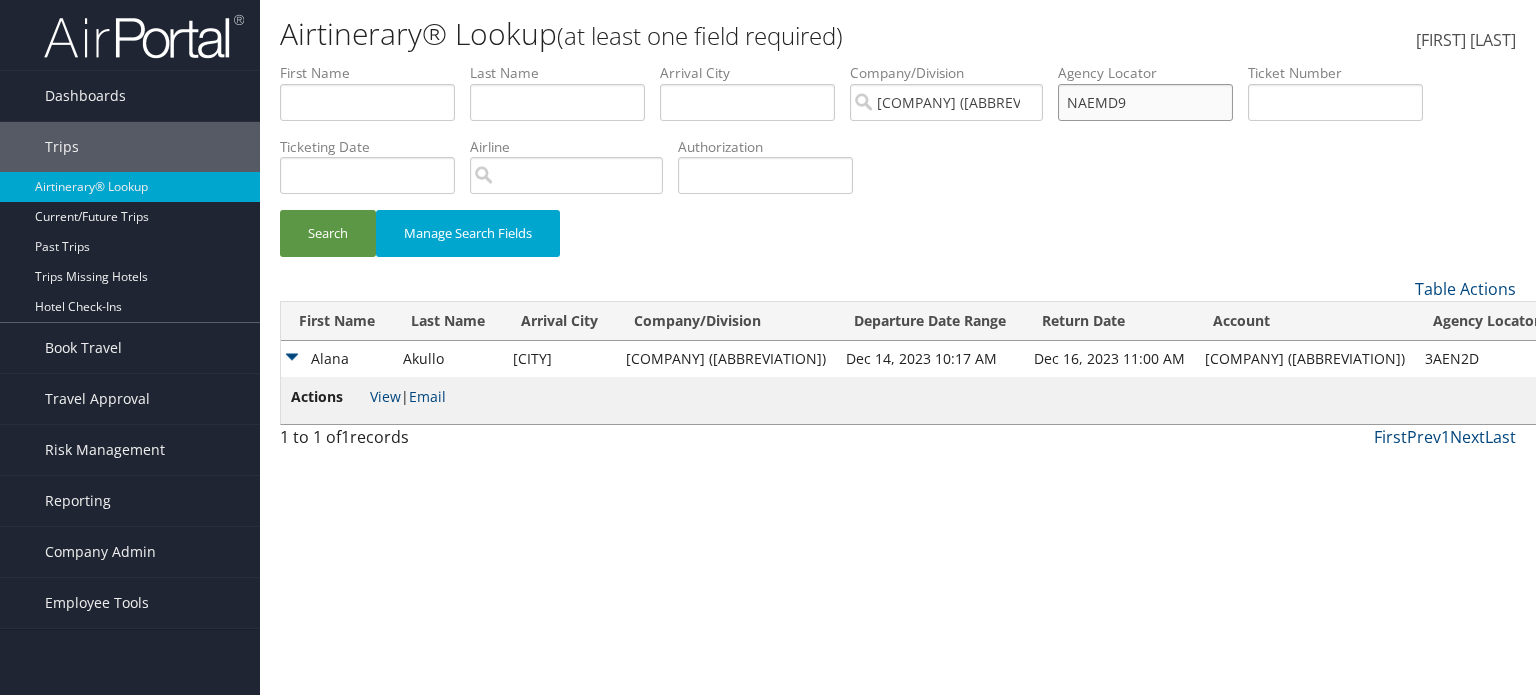 click on "Search" at bounding box center [328, 233] 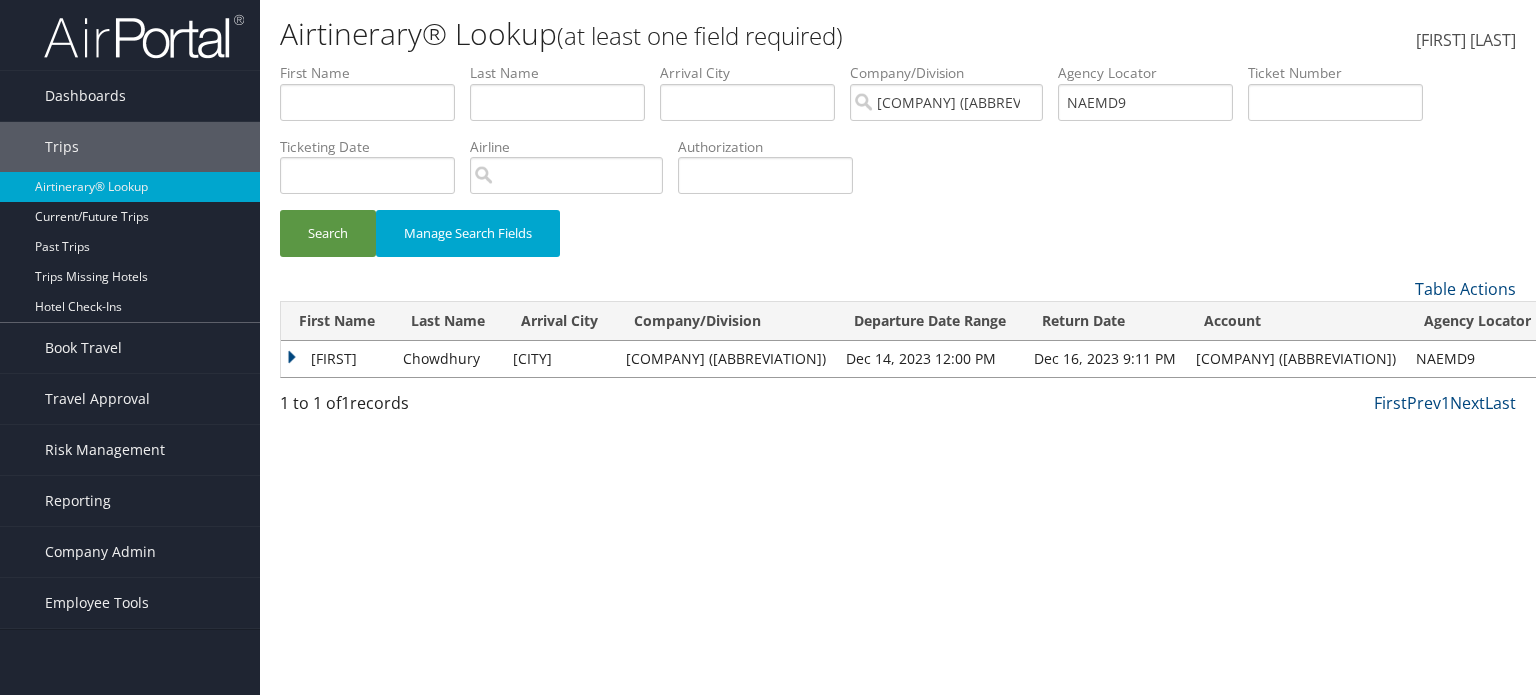click on "Sugata" at bounding box center [337, 359] 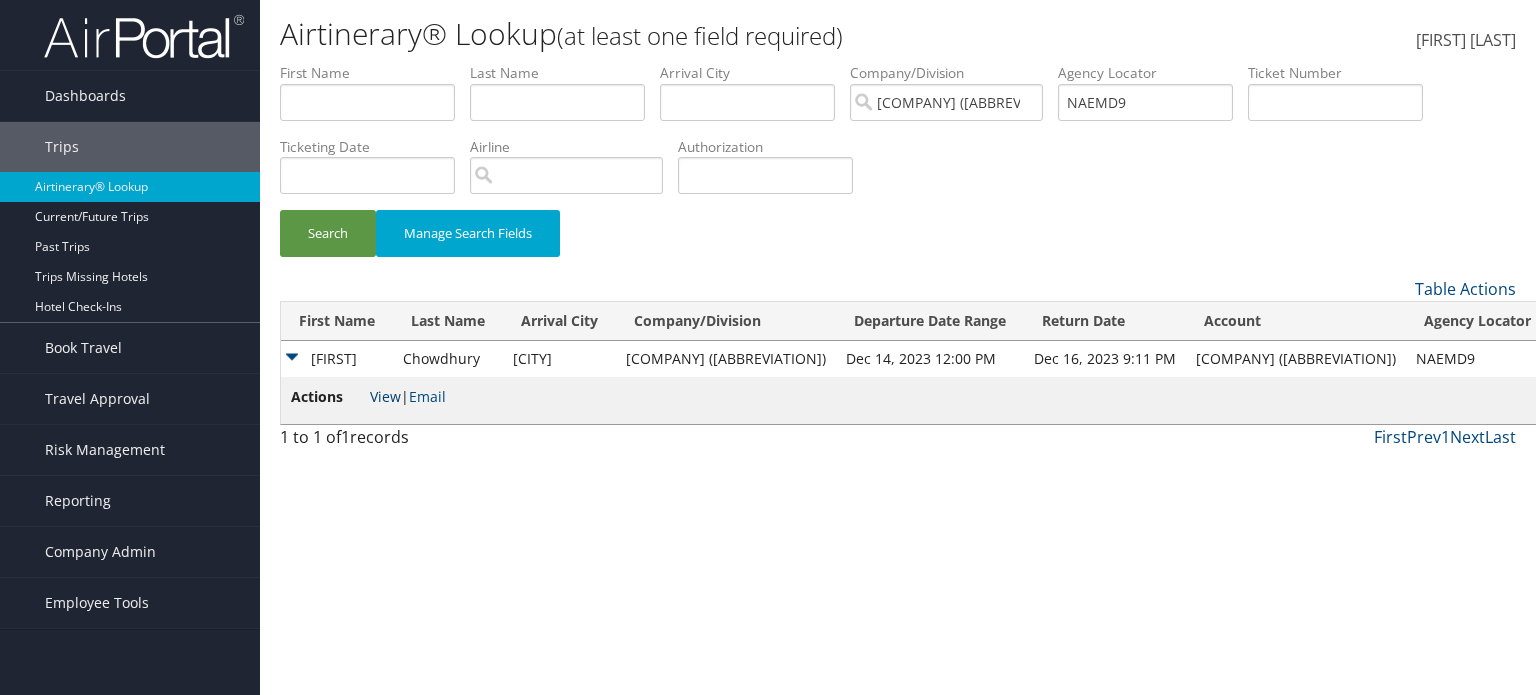 click on "View" at bounding box center [385, 396] 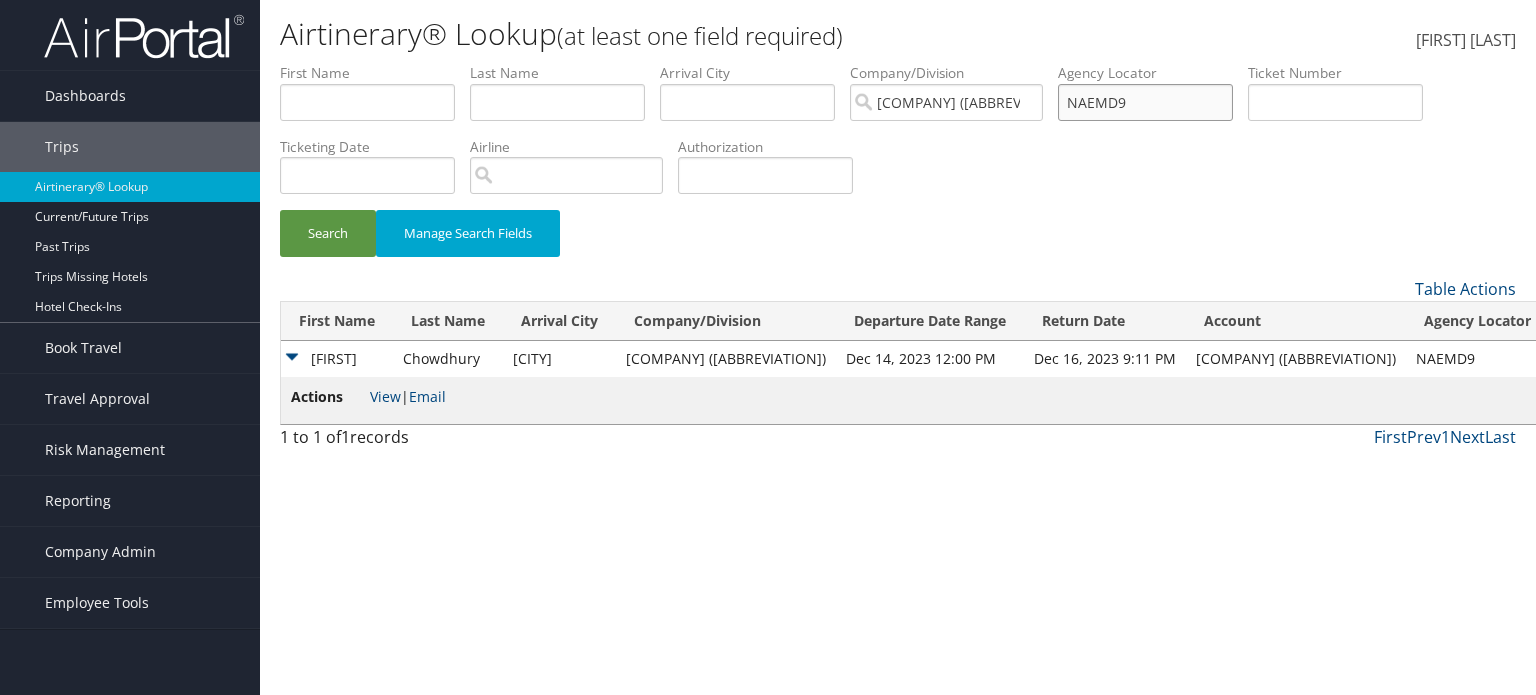 drag, startPoint x: 1158, startPoint y: 102, endPoint x: 1004, endPoint y: 99, distance: 154.02922 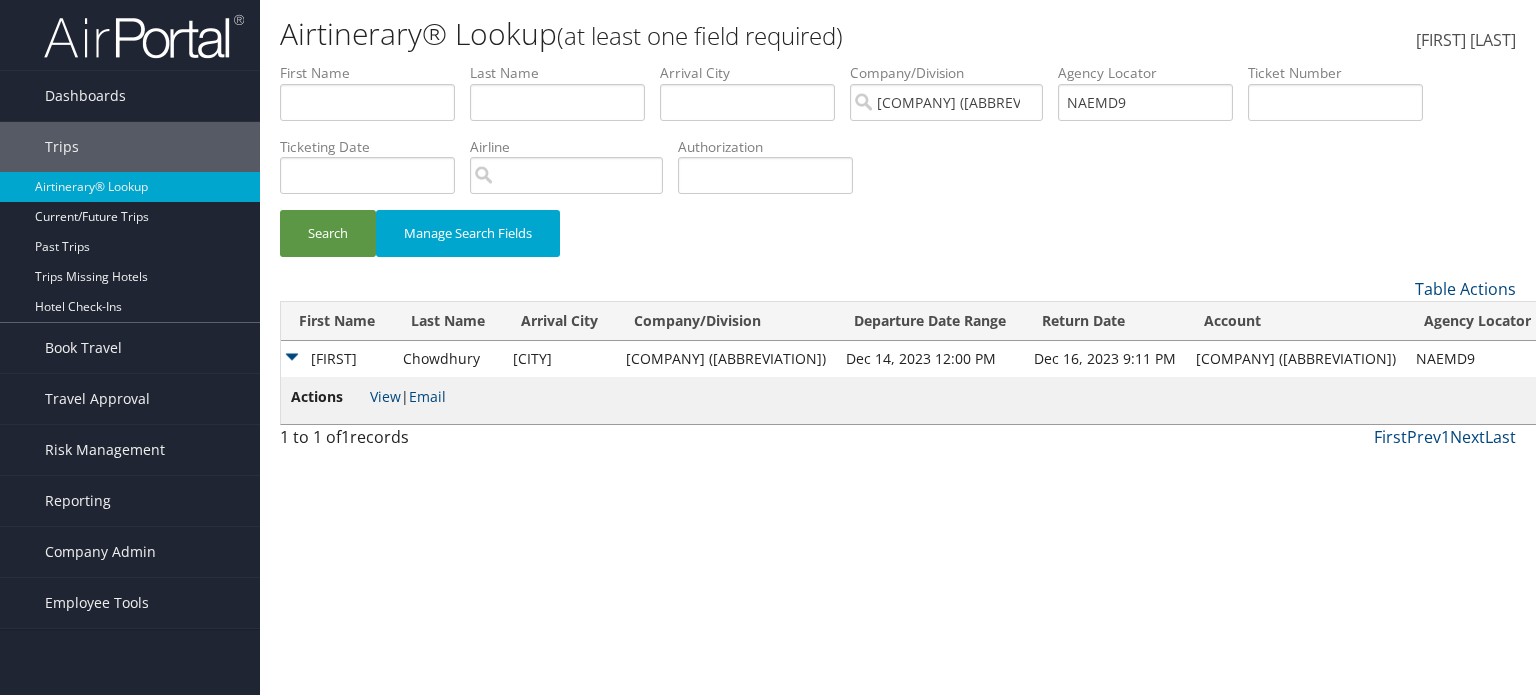 drag, startPoint x: 1004, startPoint y: 99, endPoint x: 877, endPoint y: 187, distance: 154.5089 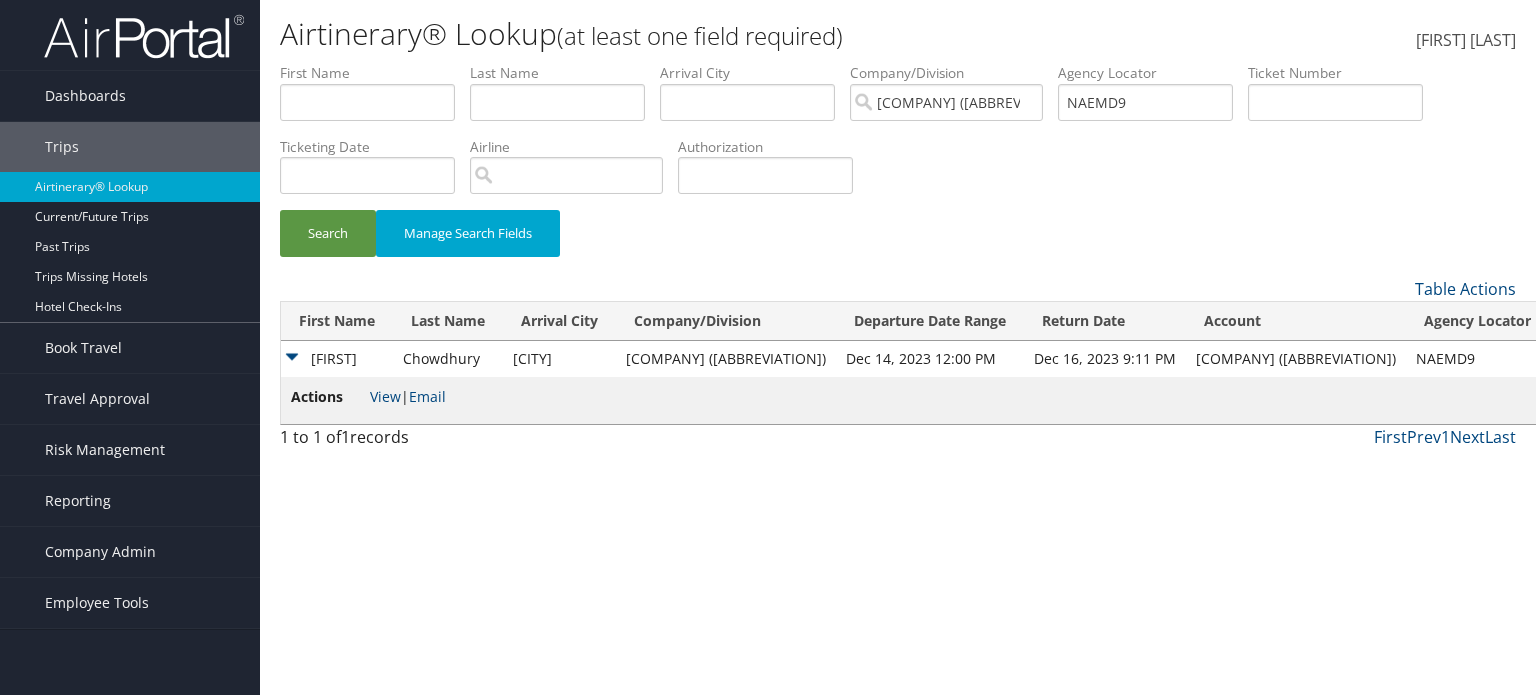 click on "Search Manage Search Fields" at bounding box center (898, 170) 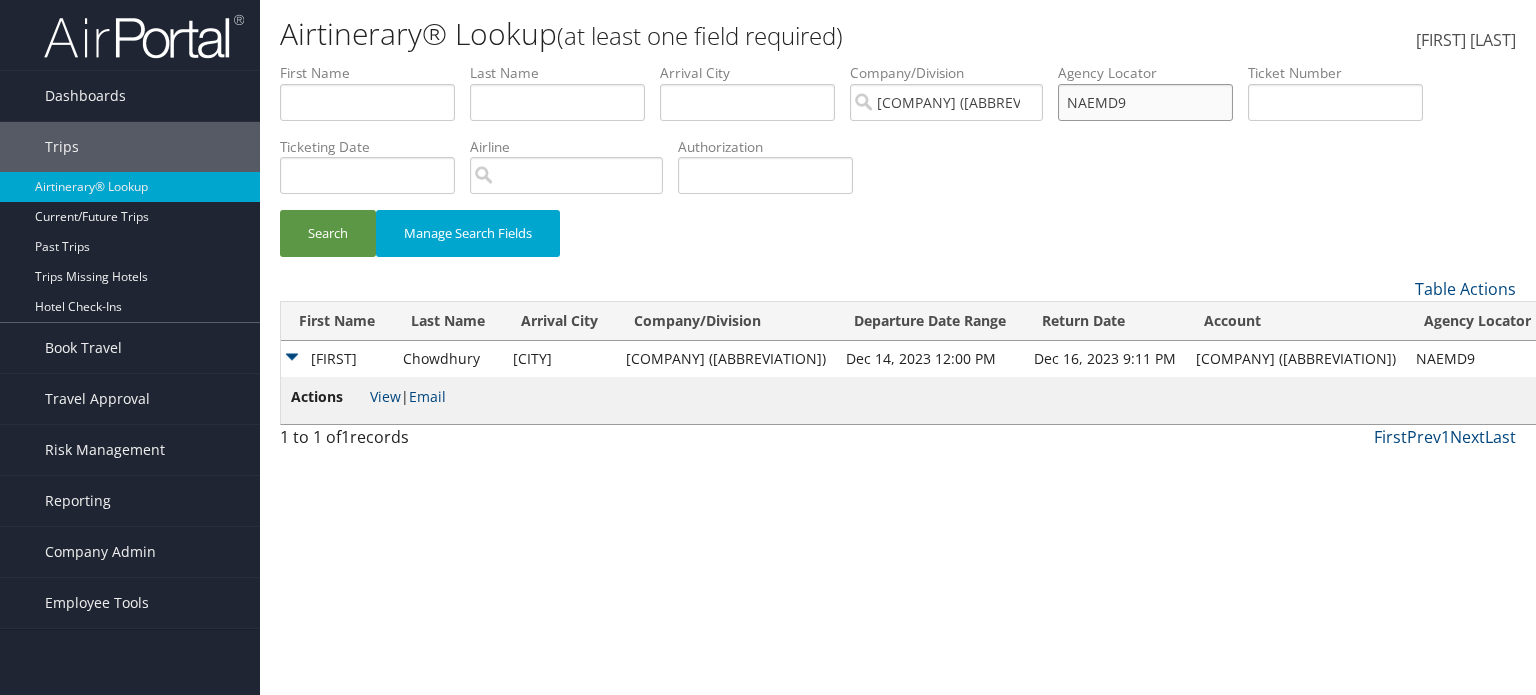 click on "NAEMD9" at bounding box center (367, 102) 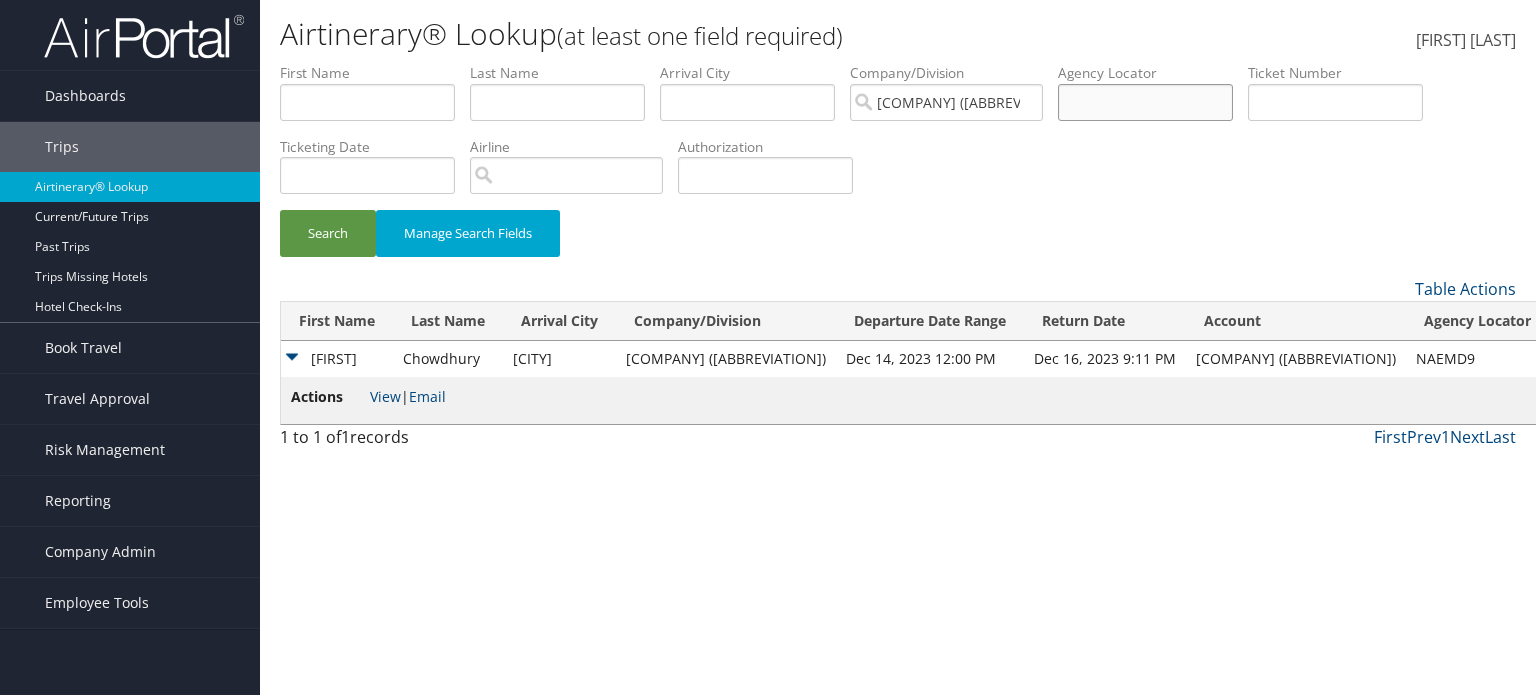 paste on "MMEA9E" 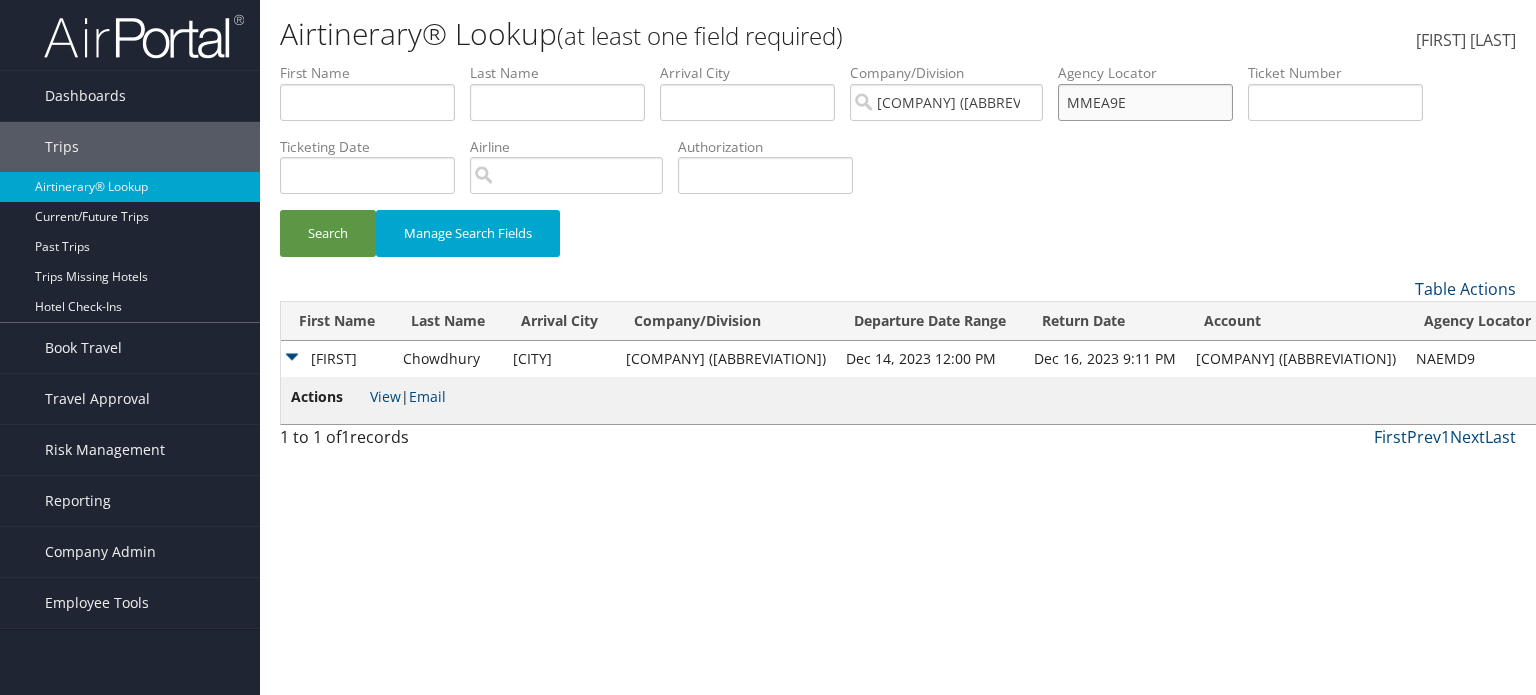 type on "MMEA9E" 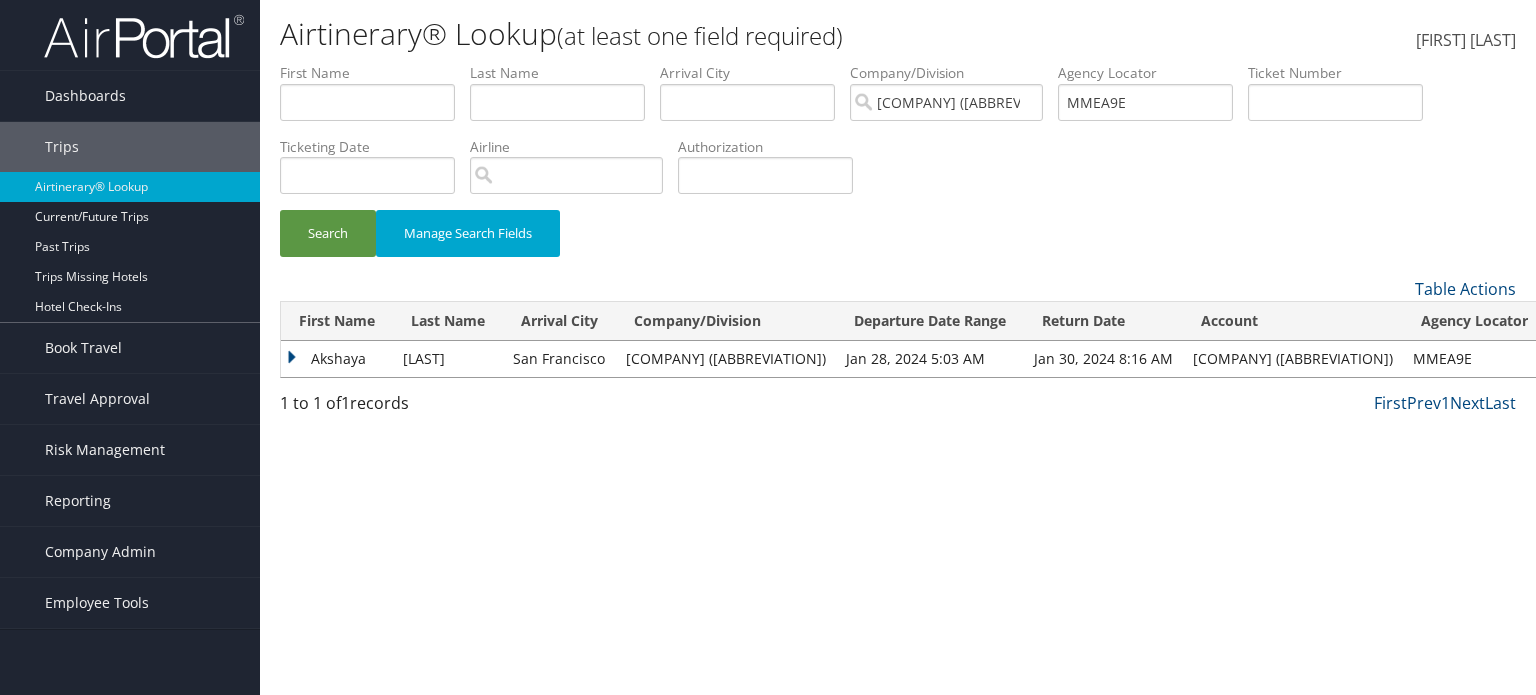 click on "Akshaya" at bounding box center (337, 359) 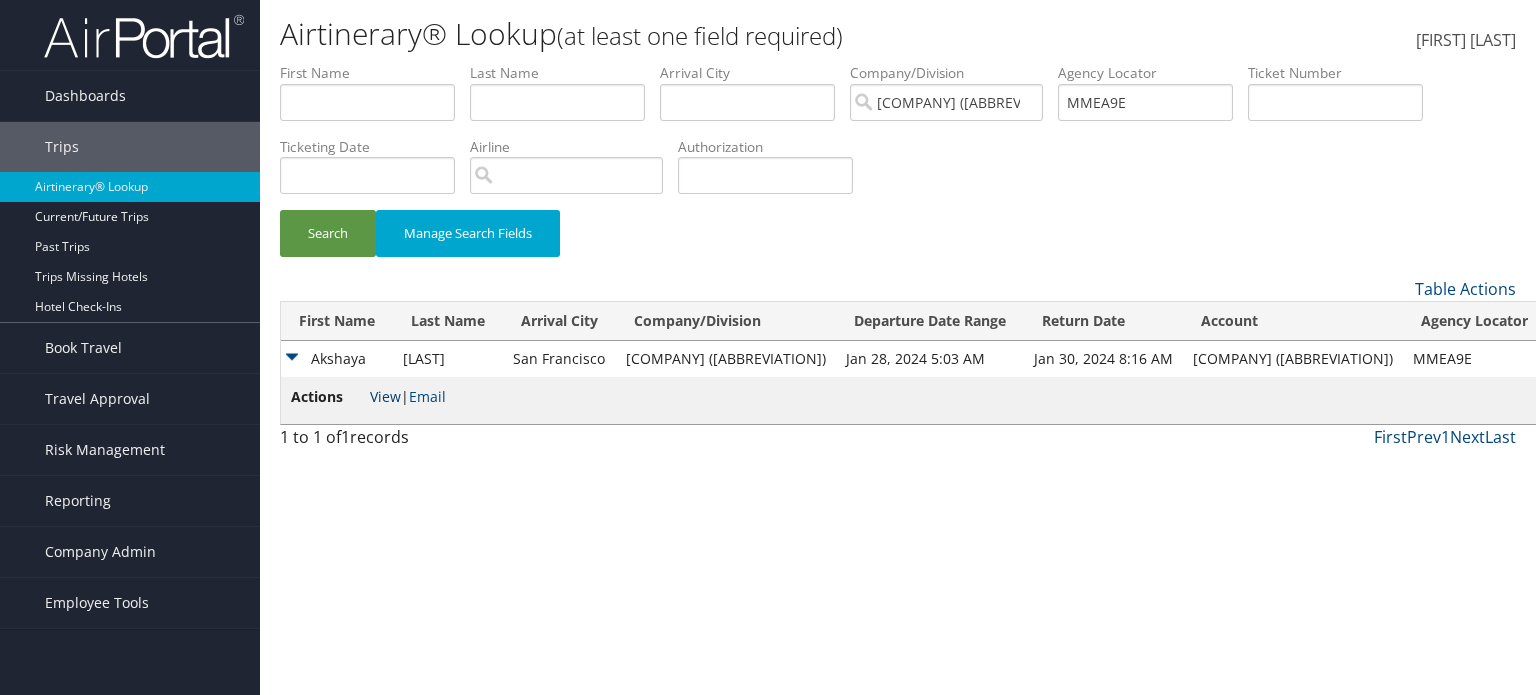 click on "View" at bounding box center (385, 396) 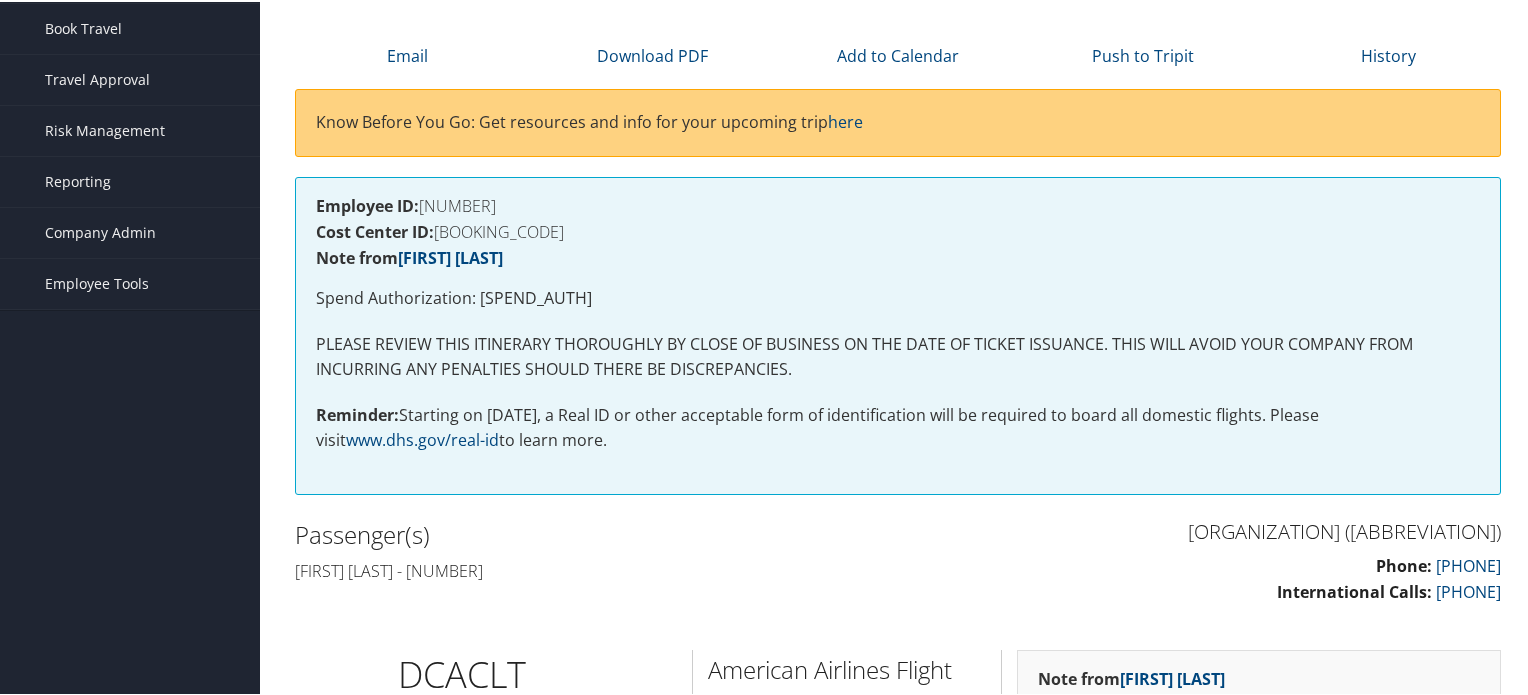 scroll, scrollTop: 0, scrollLeft: 0, axis: both 